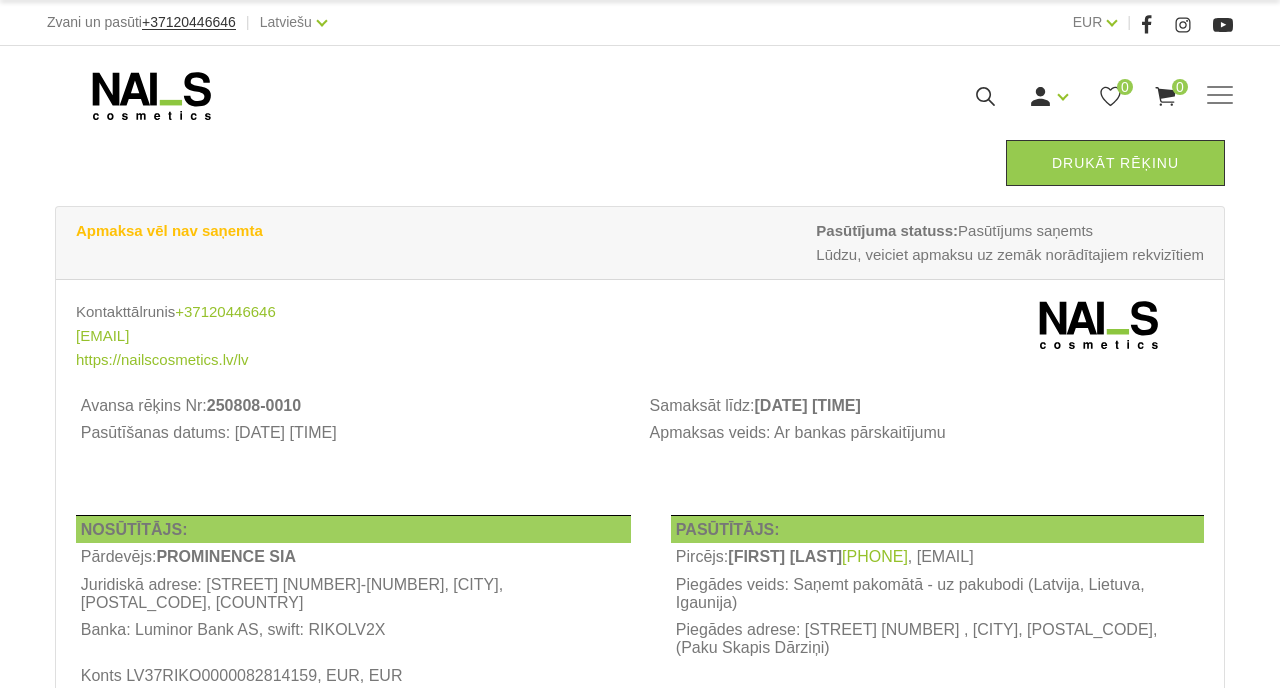 scroll, scrollTop: 0, scrollLeft: 0, axis: both 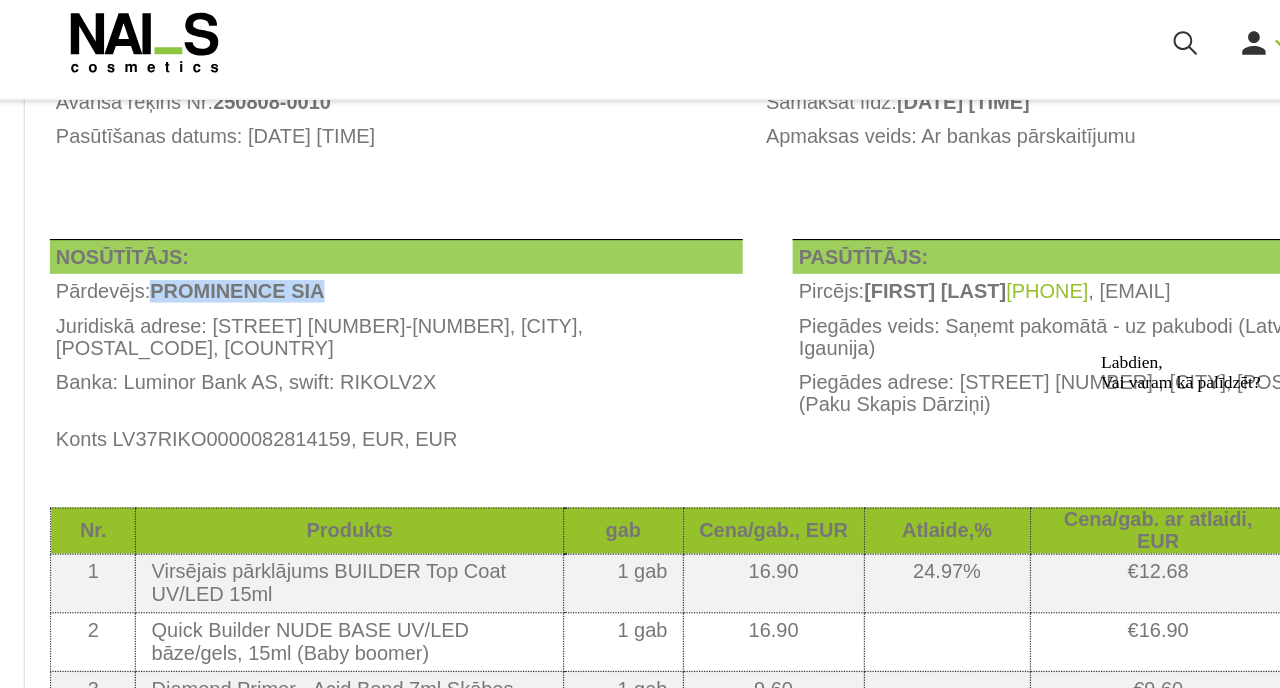 drag, startPoint x: 293, startPoint y: 291, endPoint x: 162, endPoint y: 302, distance: 131.46101 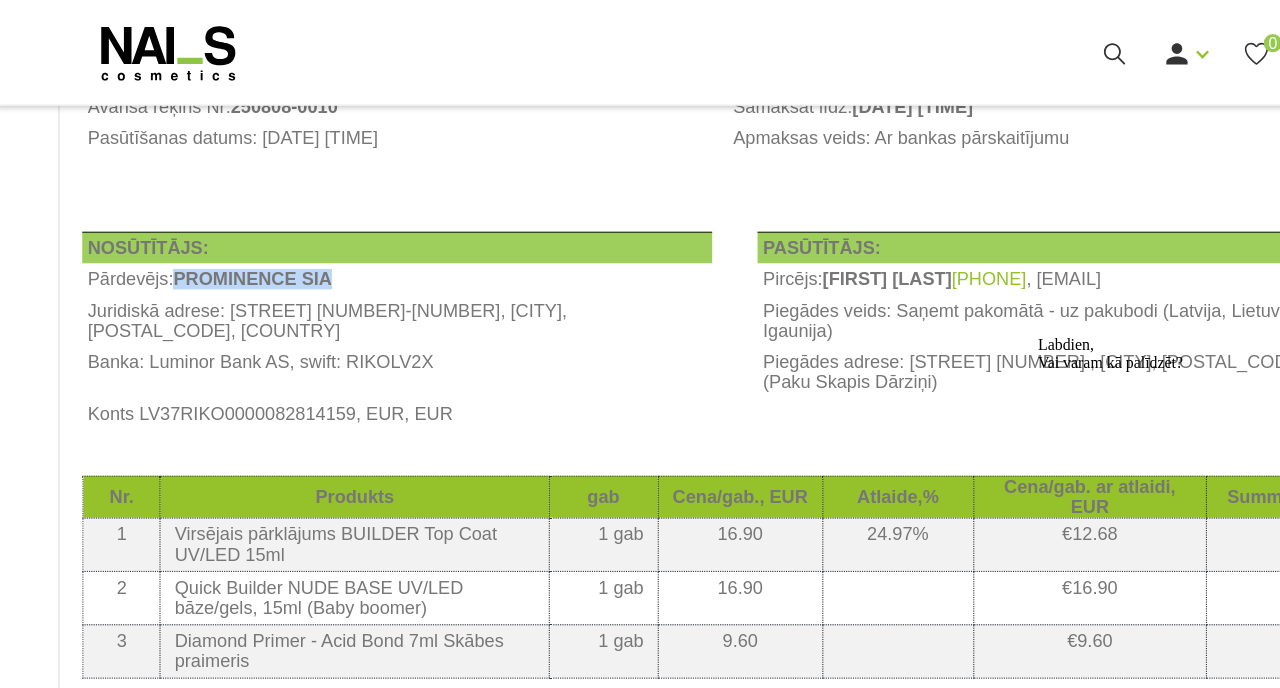 click on "Pārdevējs:  PROMINENCE SIA" at bounding box center [353, 295] 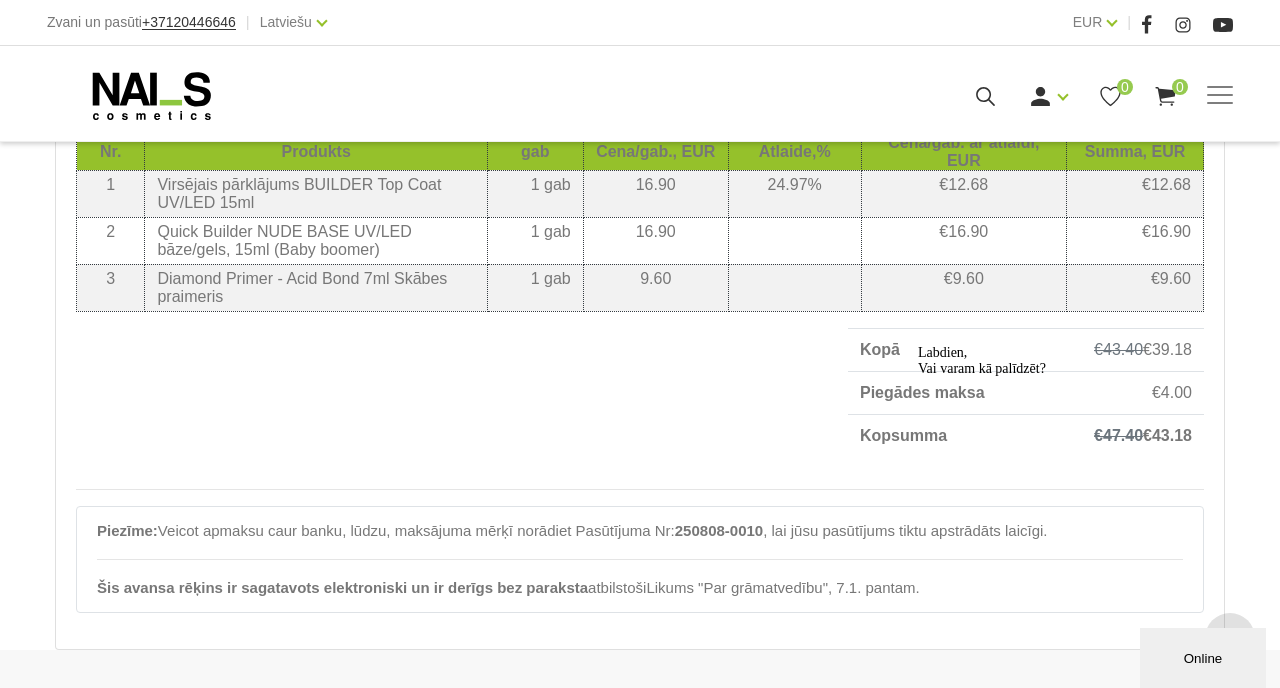 scroll, scrollTop: 636, scrollLeft: 0, axis: vertical 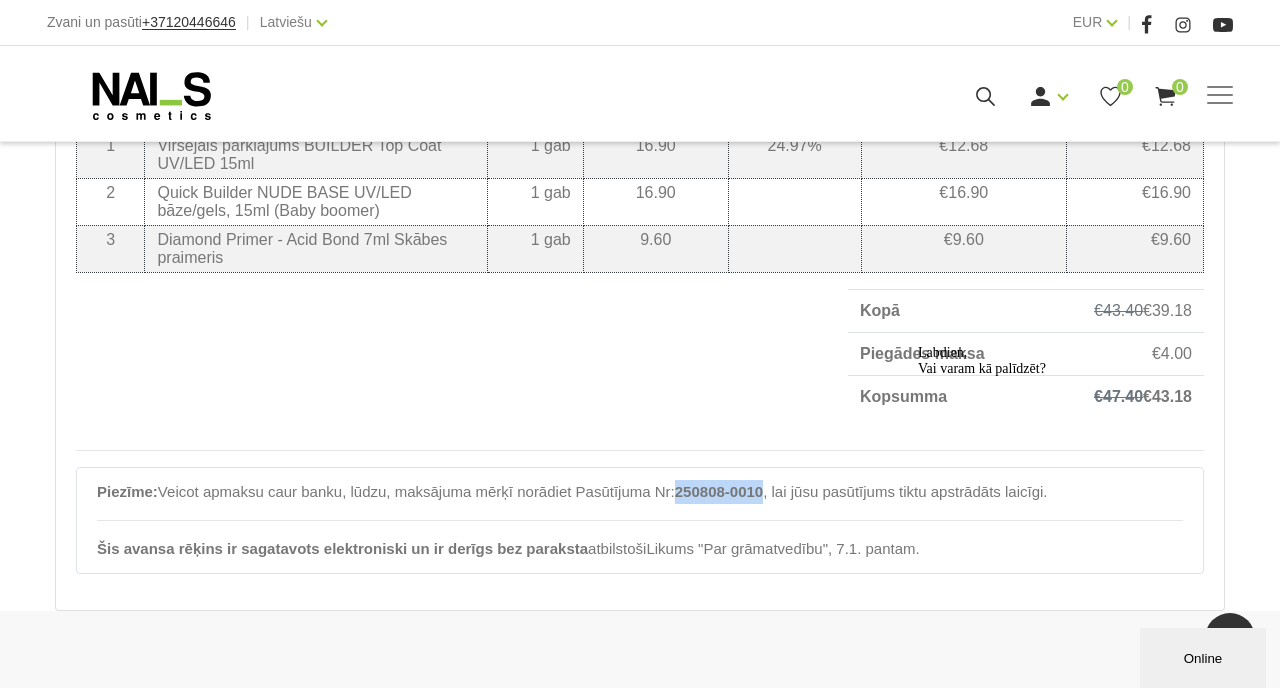 drag, startPoint x: 680, startPoint y: 456, endPoint x: 767, endPoint y: 456, distance: 87 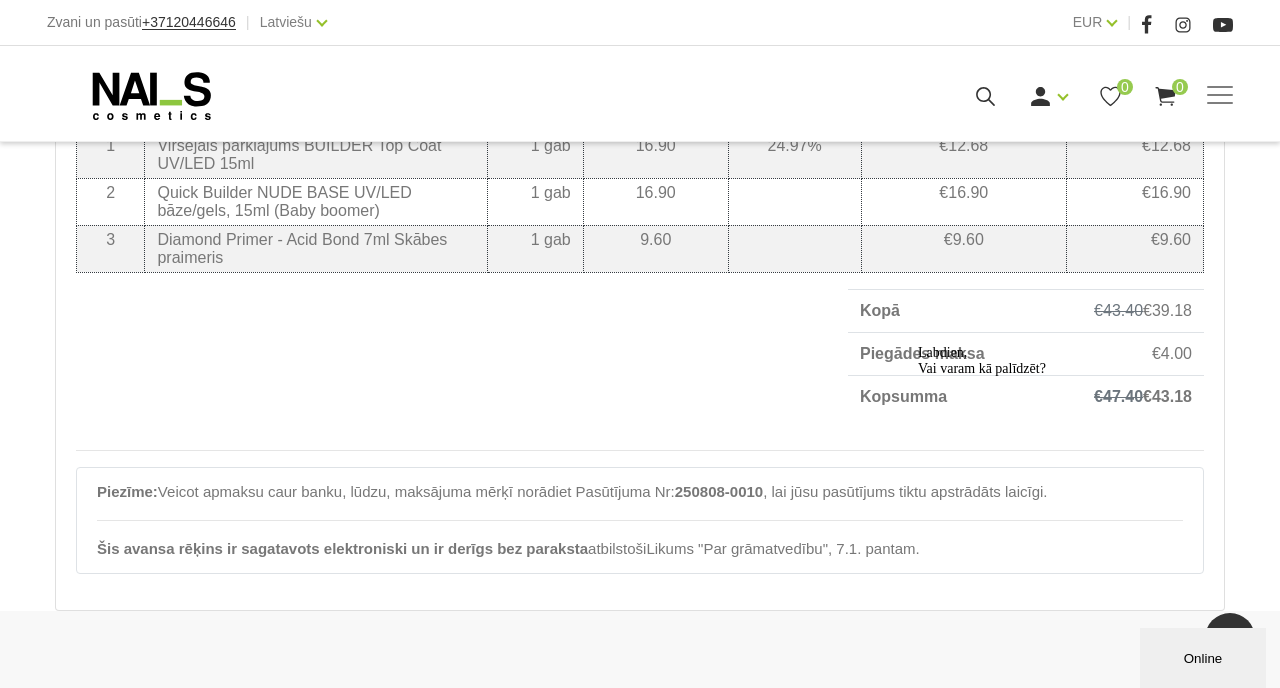 drag, startPoint x: 768, startPoint y: 456, endPoint x: 657, endPoint y: 455, distance: 111.0045 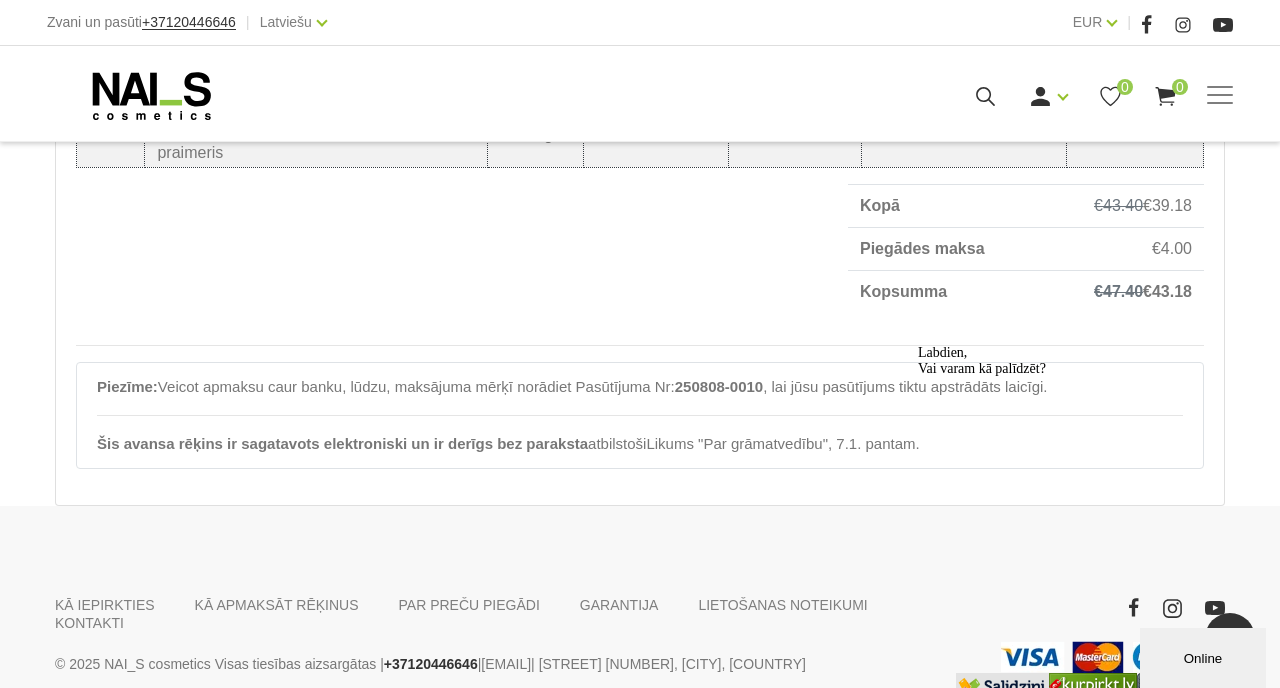 scroll, scrollTop: 770, scrollLeft: 0, axis: vertical 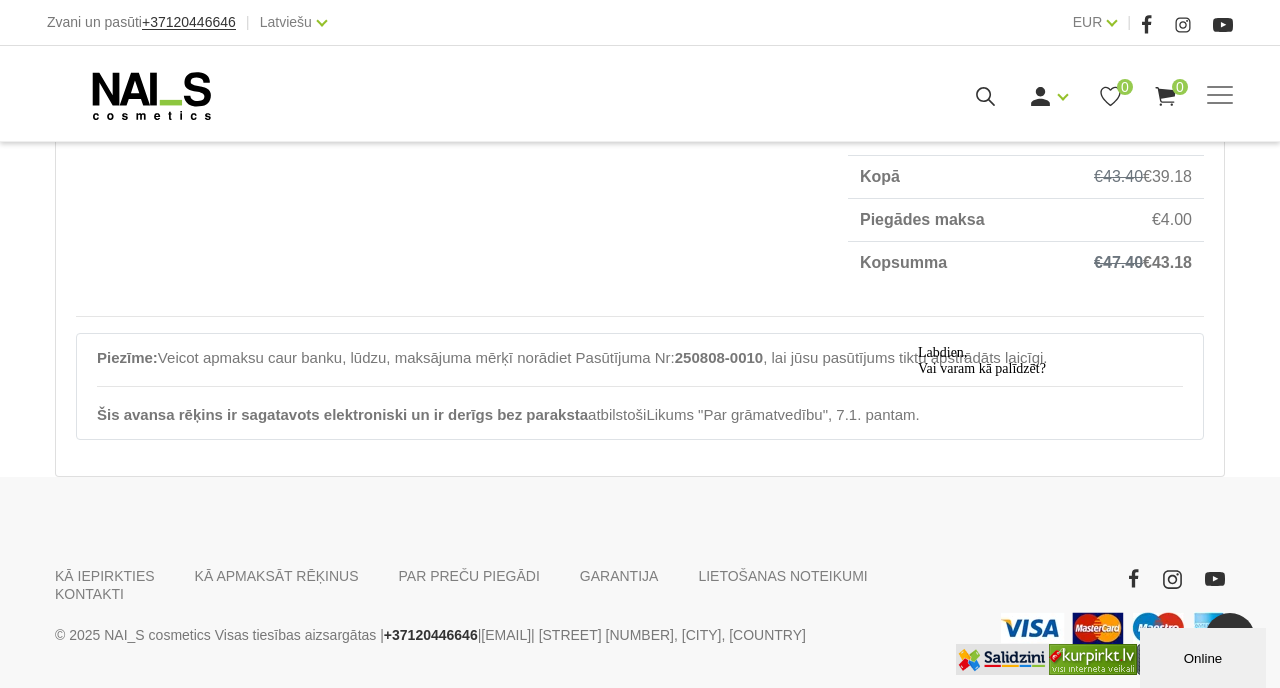 drag, startPoint x: 578, startPoint y: 320, endPoint x: 768, endPoint y: 319, distance: 190.00262 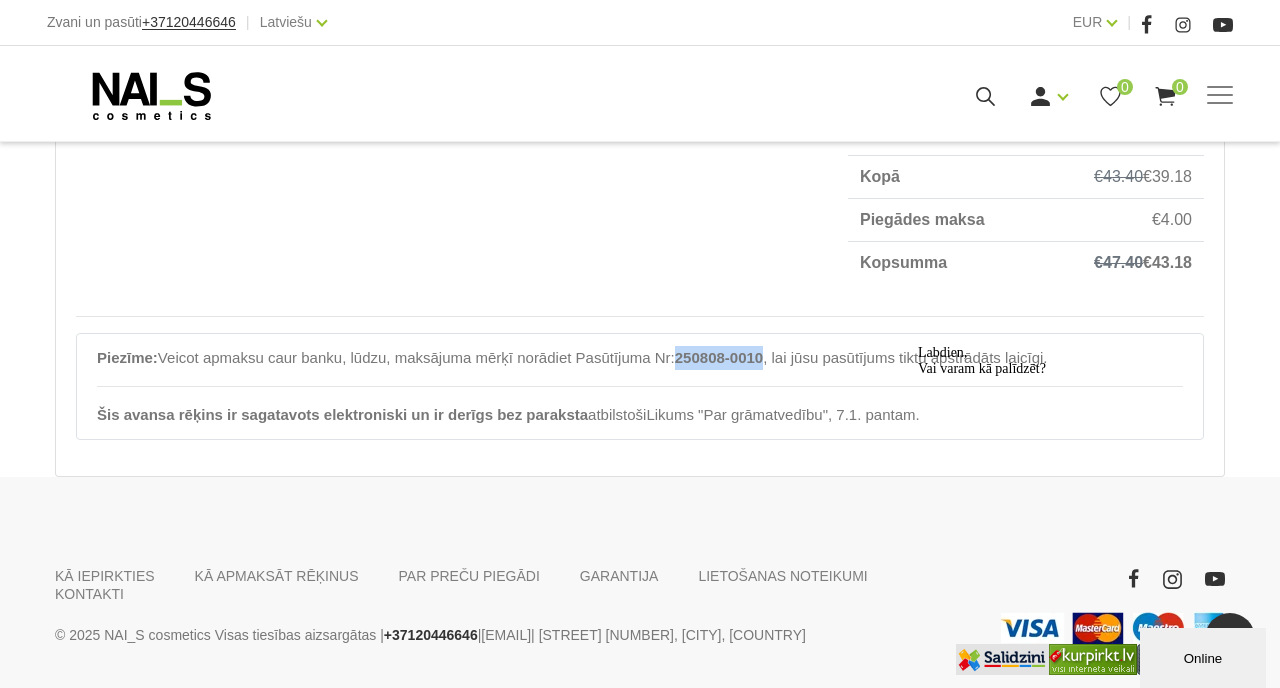 drag, startPoint x: 679, startPoint y: 319, endPoint x: 769, endPoint y: 324, distance: 90.13878 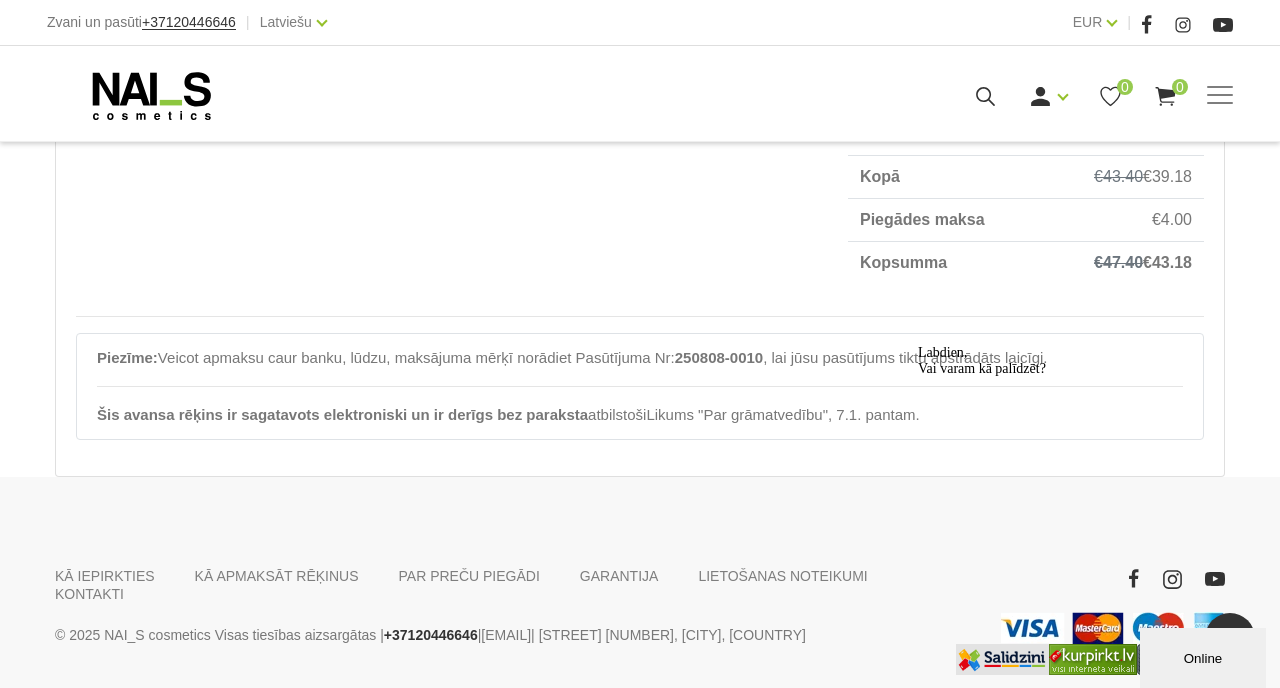 click on "Piezīme:
Veicot apmaksu caur banku, lūdzu, maksājuma mērķī norādiet Pasūtījuma Nr:  250808-0010  , lai jūsu pasūtījums tiktu apstrādāts laicīgi.
Šis avansa rēķins ir sagatavots elektroniski un ir derīgs bez paraksta  atbilstoši  Likums "Par grāmatvedību", 7.1. pantam." at bounding box center (640, 386) 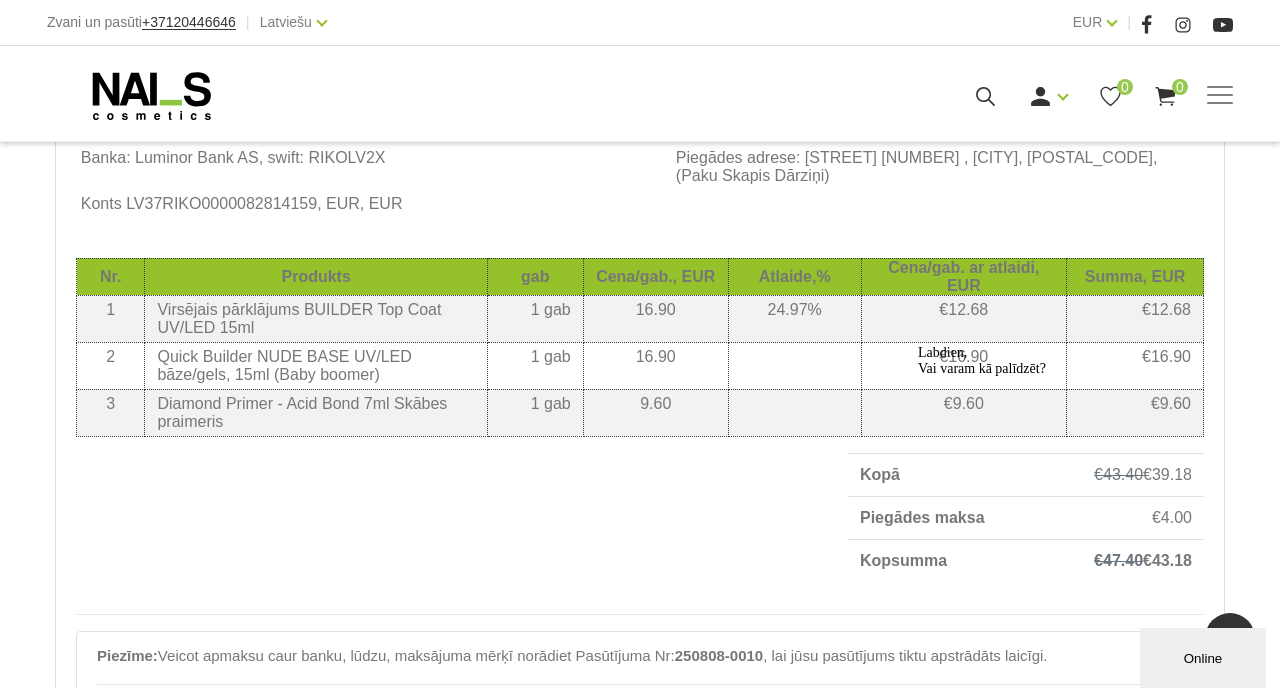 scroll, scrollTop: 0, scrollLeft: 0, axis: both 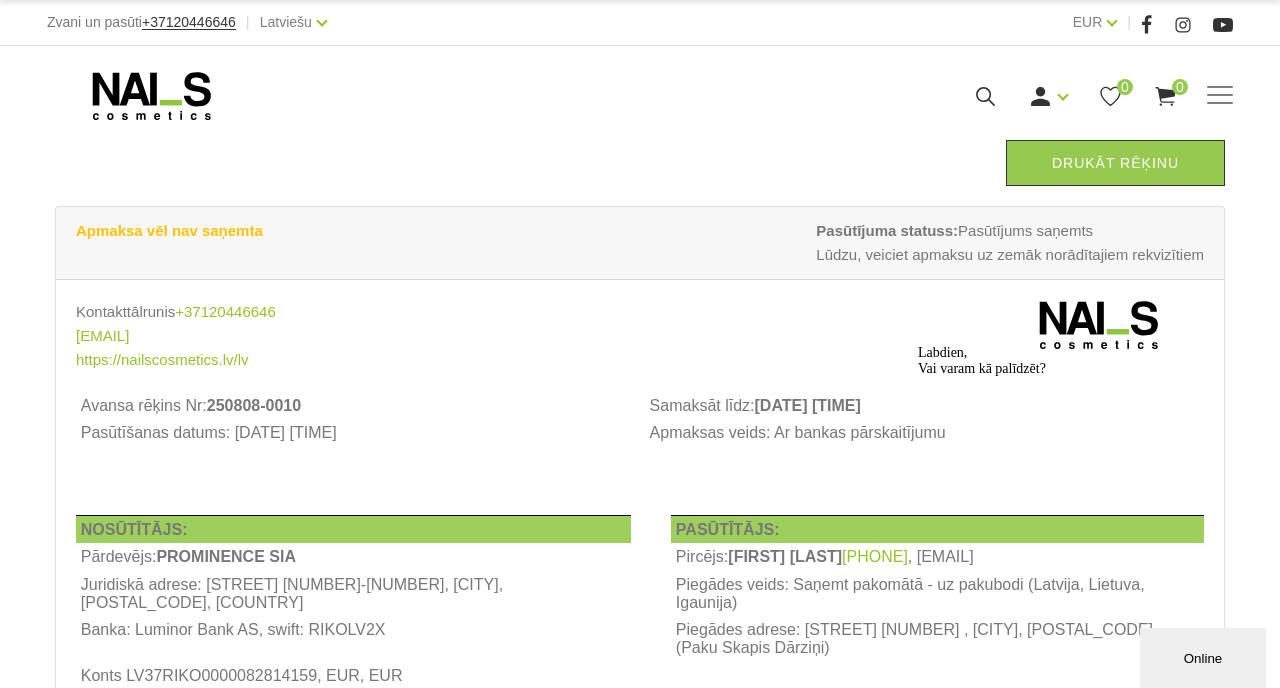 click at bounding box center (929, 320) 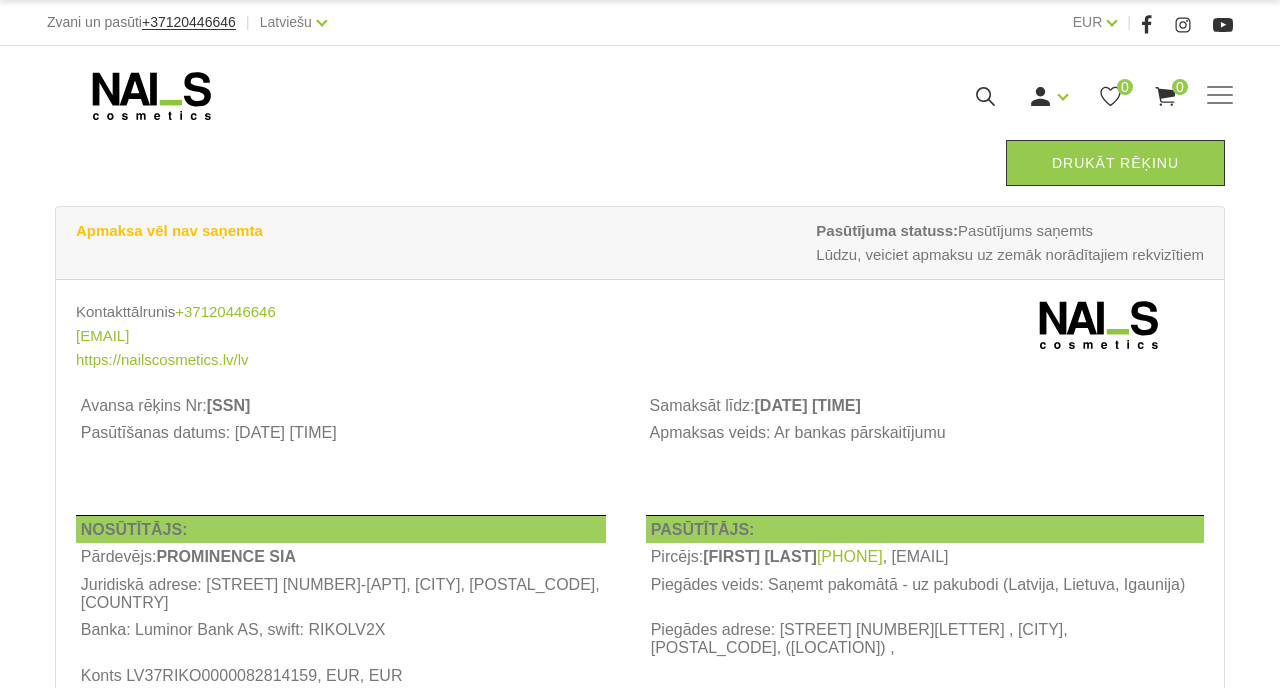 scroll, scrollTop: 0, scrollLeft: 0, axis: both 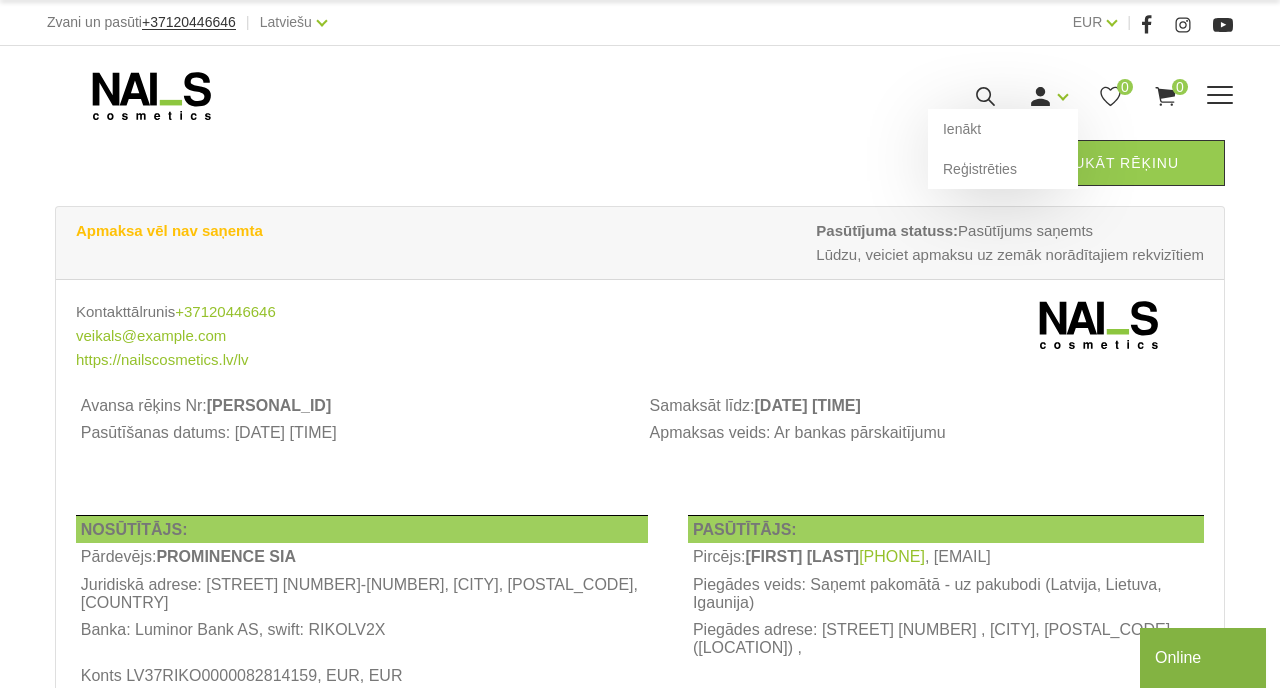 click 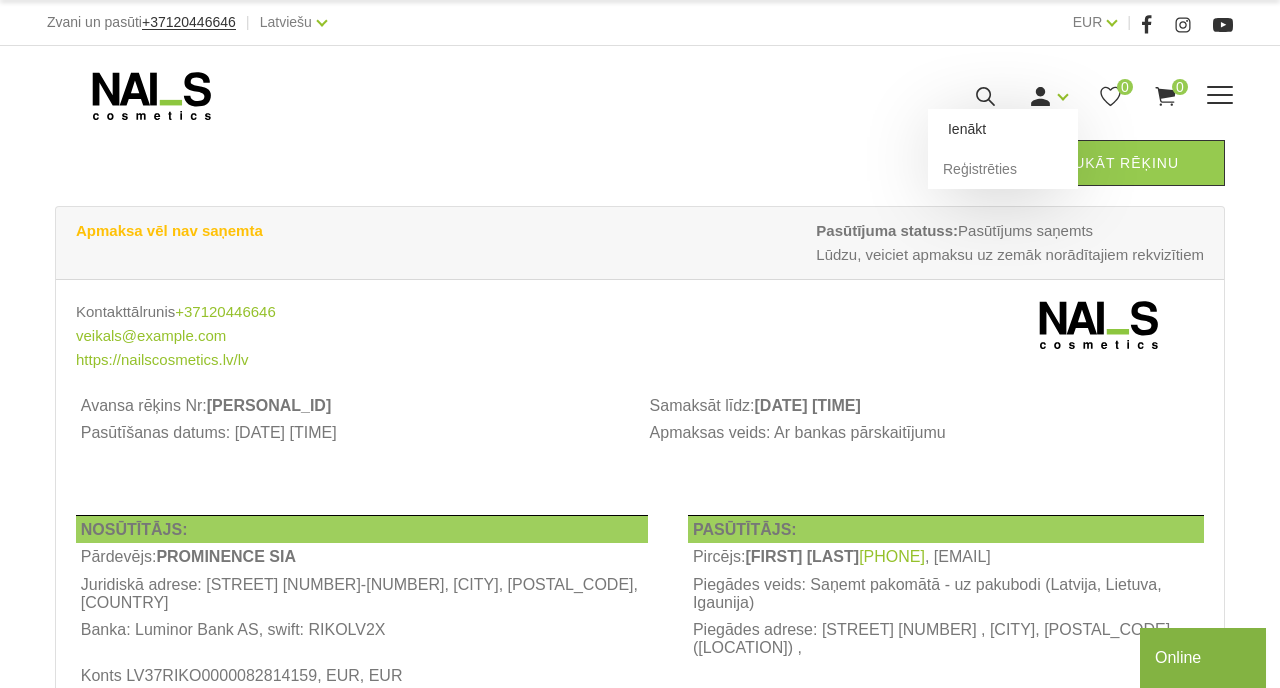 click on "Ienākt" at bounding box center [1003, 129] 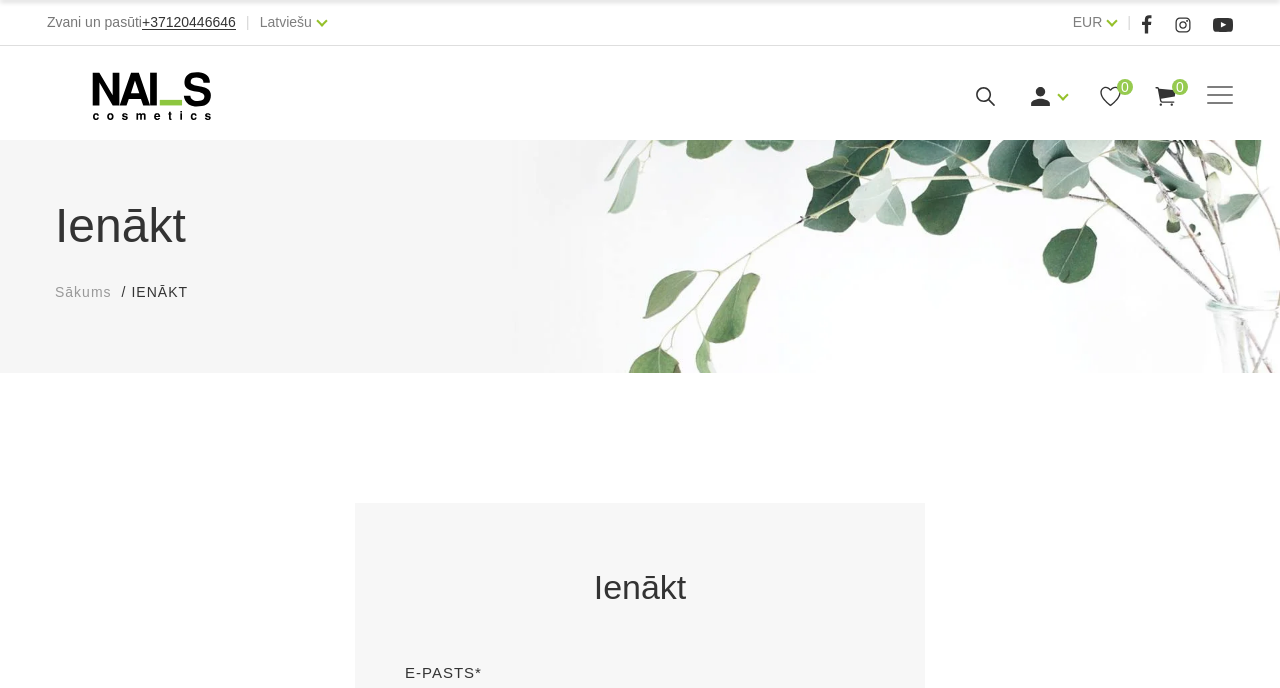 scroll, scrollTop: 0, scrollLeft: 0, axis: both 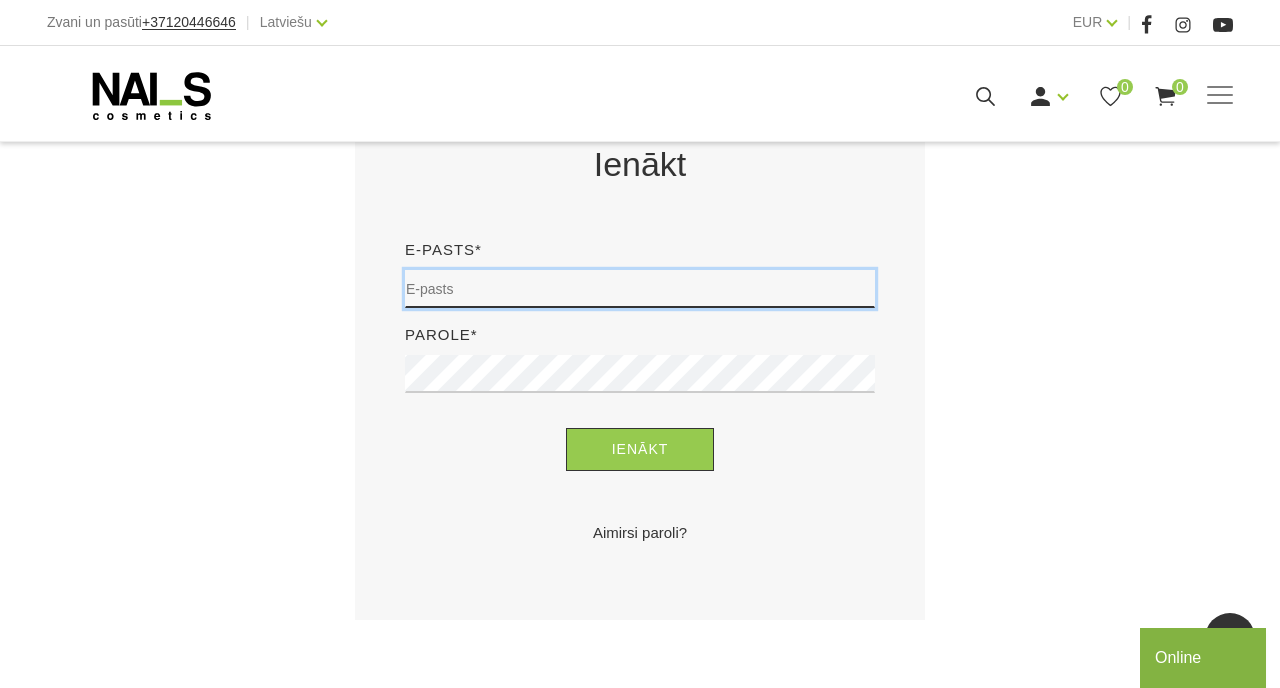 click at bounding box center [640, 289] 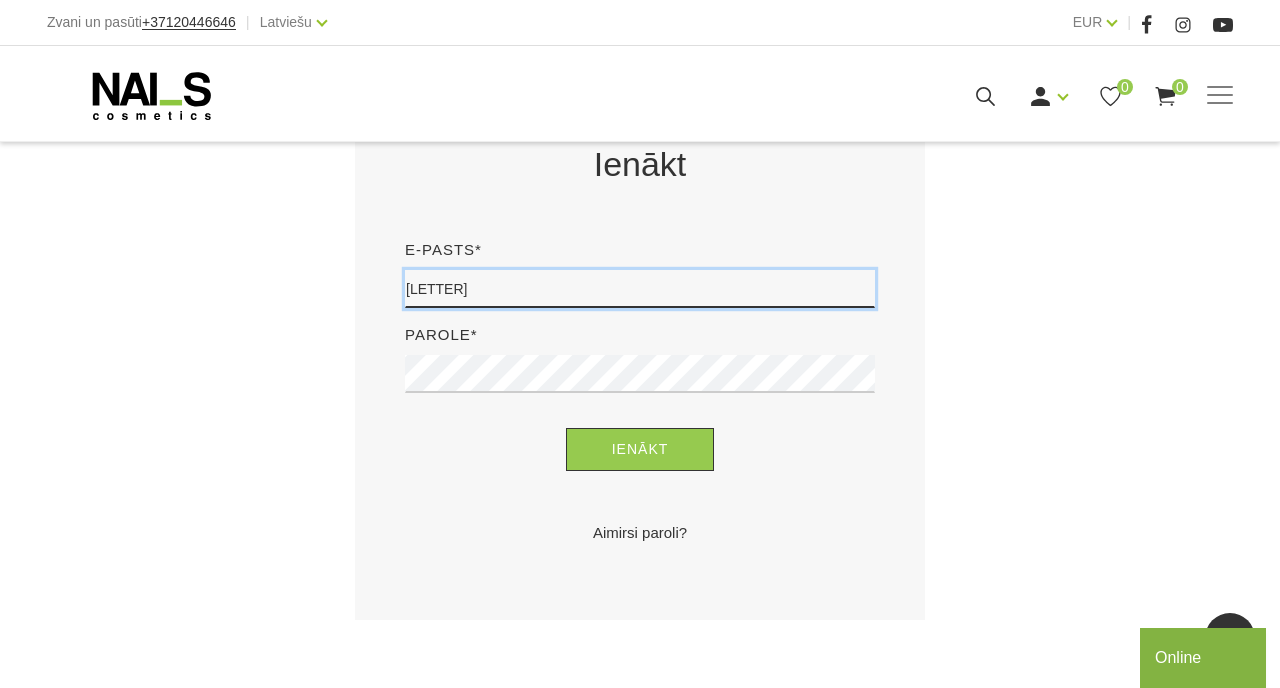 type on "i" 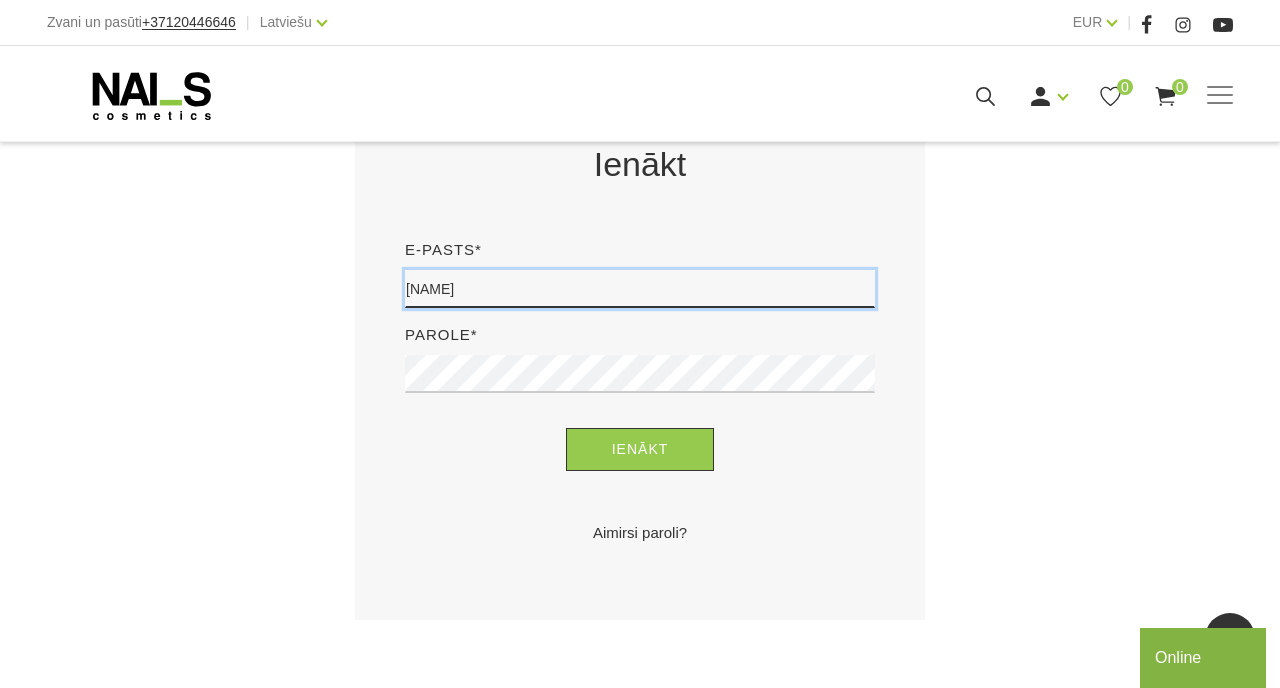 type on "[EMAIL]" 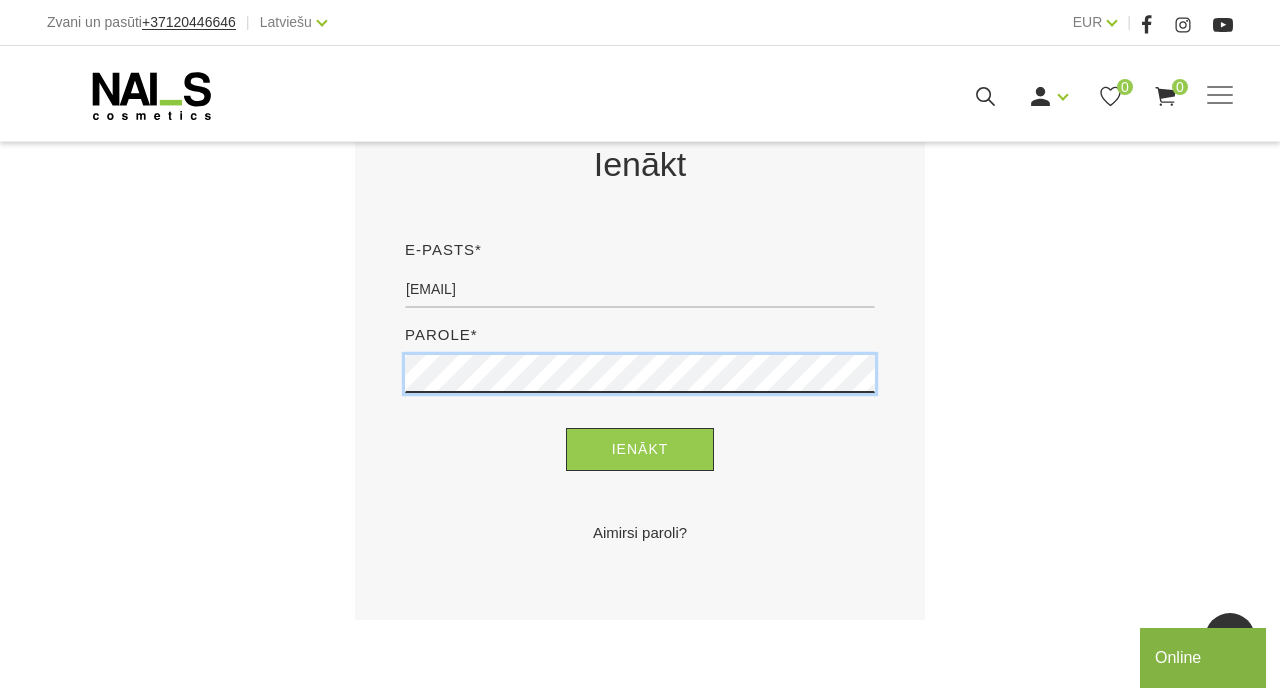 click on "Ienākt" at bounding box center [640, 449] 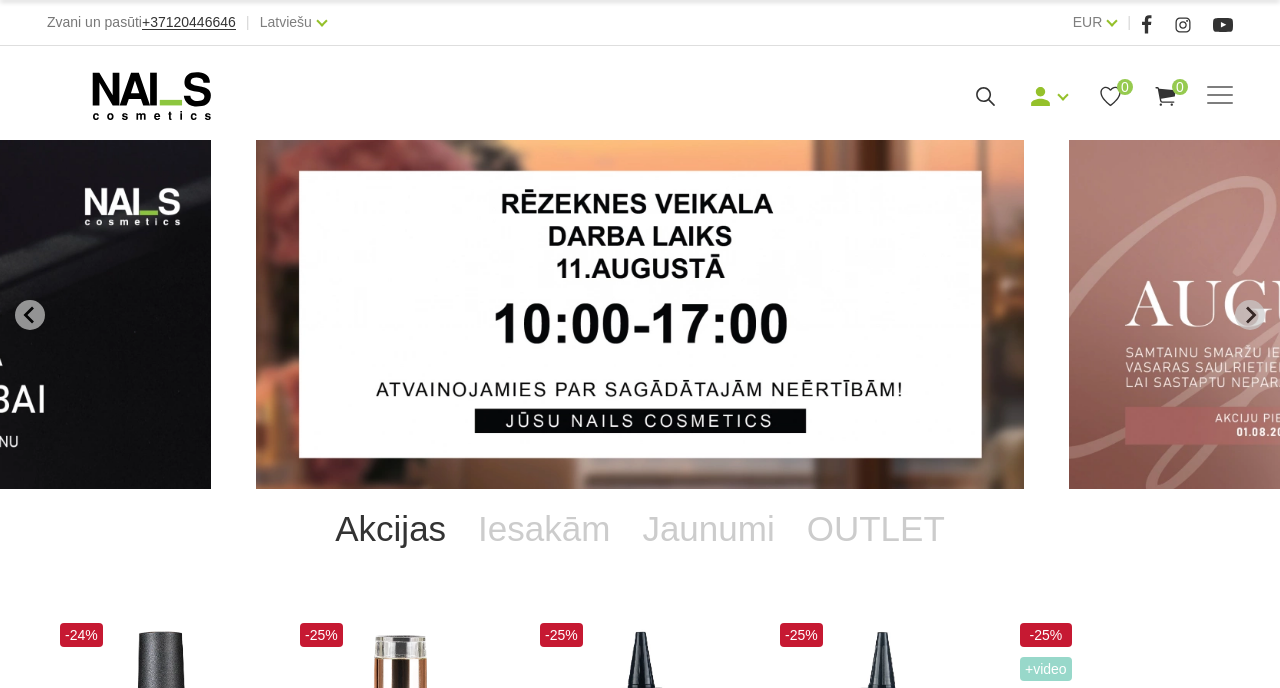 scroll, scrollTop: 0, scrollLeft: 0, axis: both 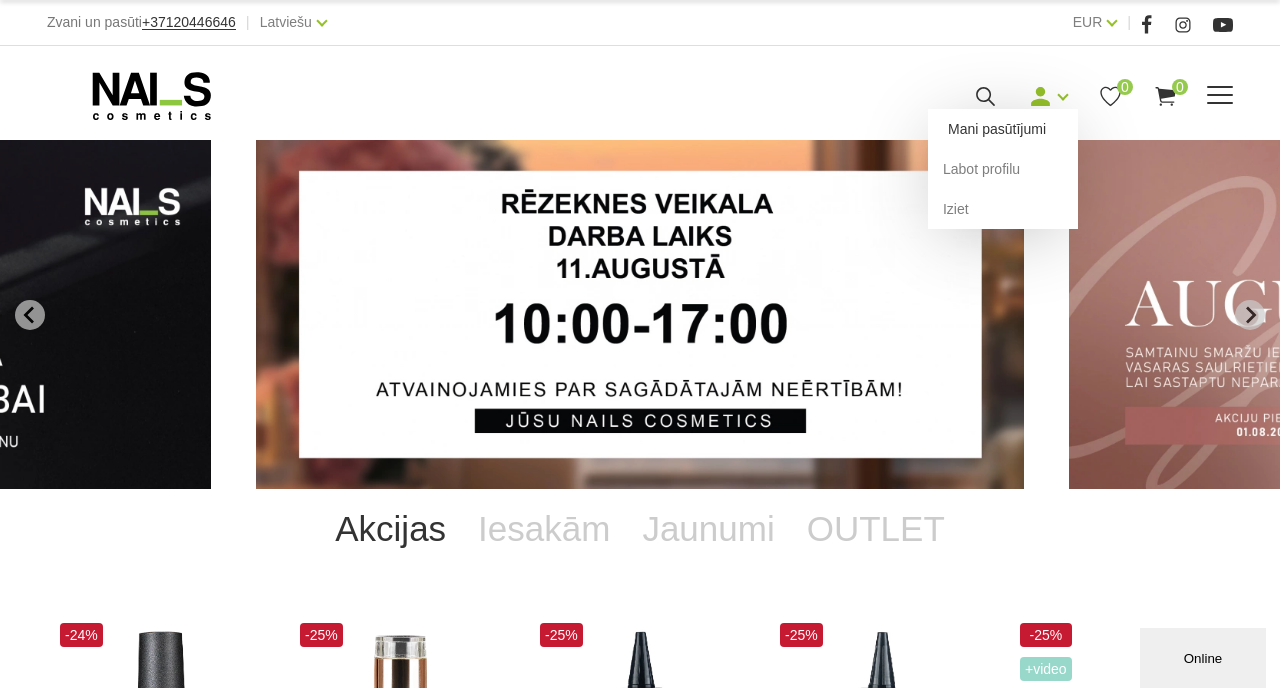 click on "Mani pasūtījumi" at bounding box center [1003, 129] 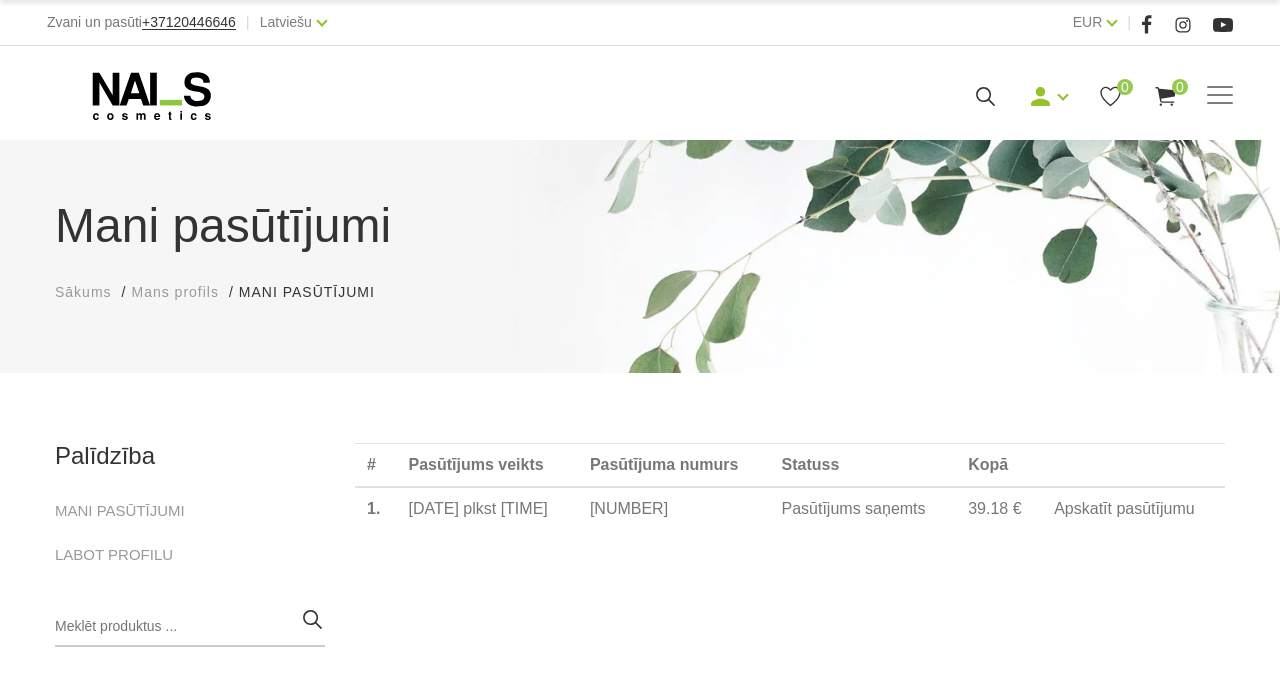 scroll, scrollTop: 0, scrollLeft: 0, axis: both 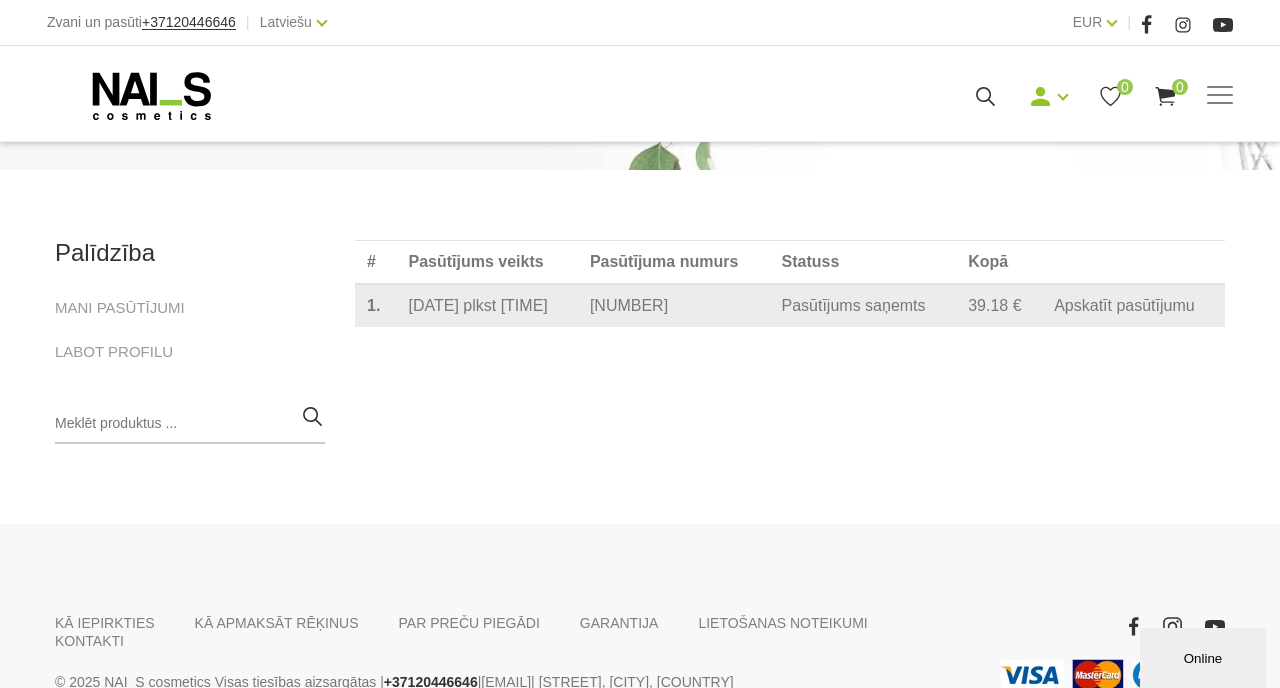 click on "8. aug.  plkst 05:08" at bounding box center [486, 305] 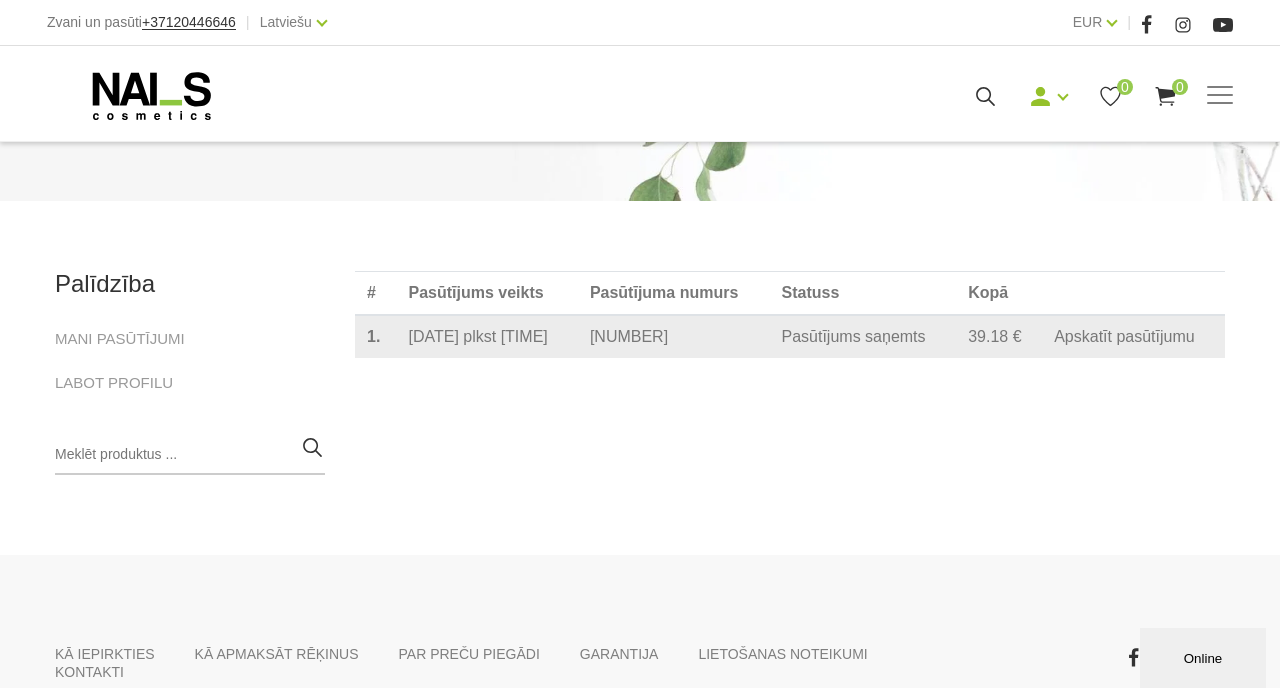 scroll, scrollTop: 163, scrollLeft: 0, axis: vertical 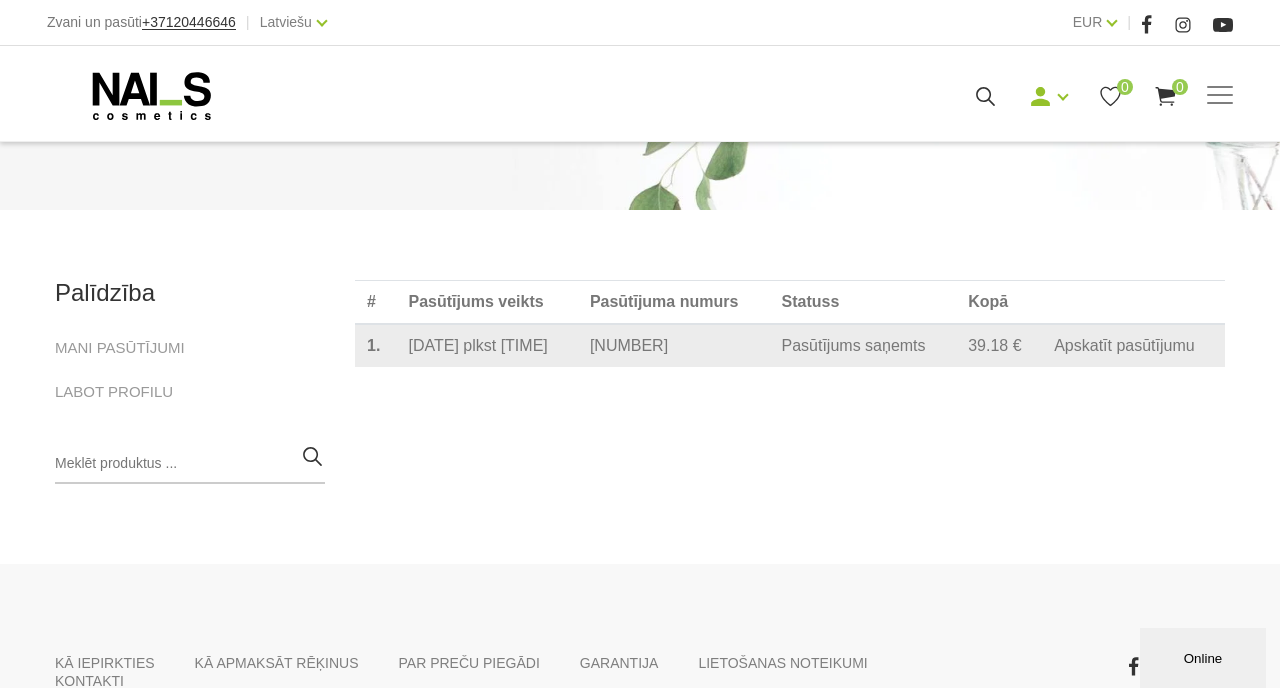click on "8. aug.  plkst 05:08" at bounding box center (486, 345) 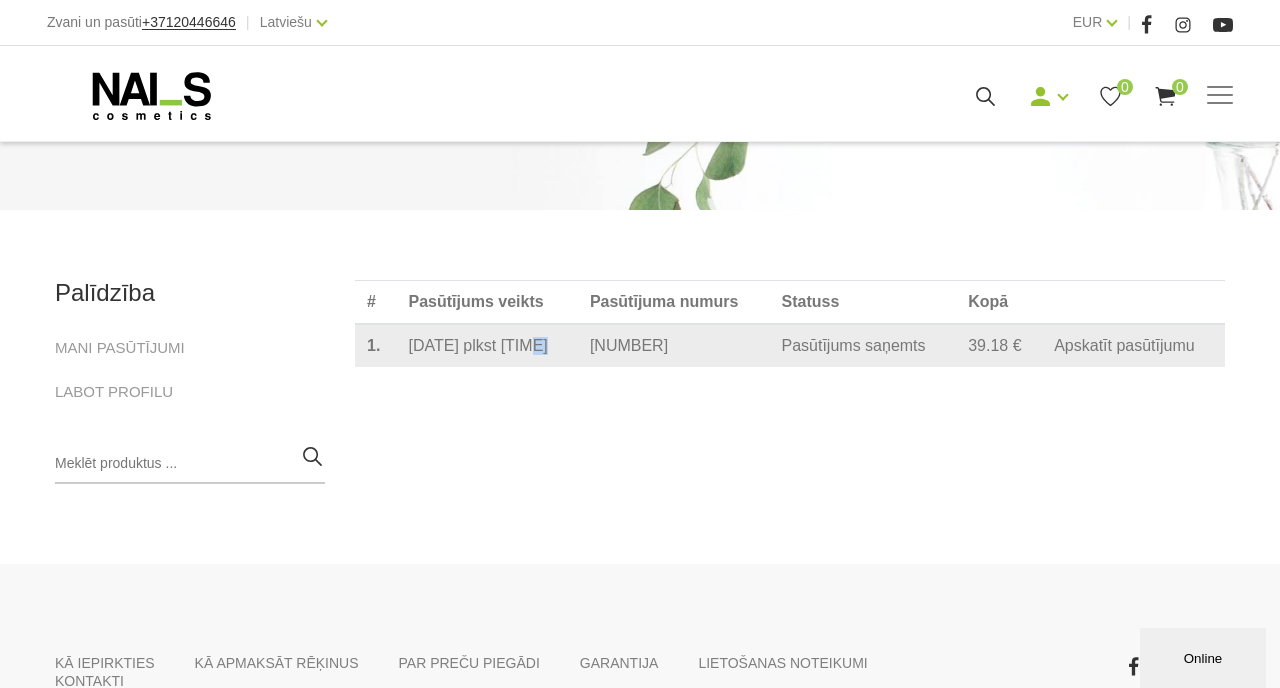 click on "8. aug.  plkst 05:08" at bounding box center [486, 345] 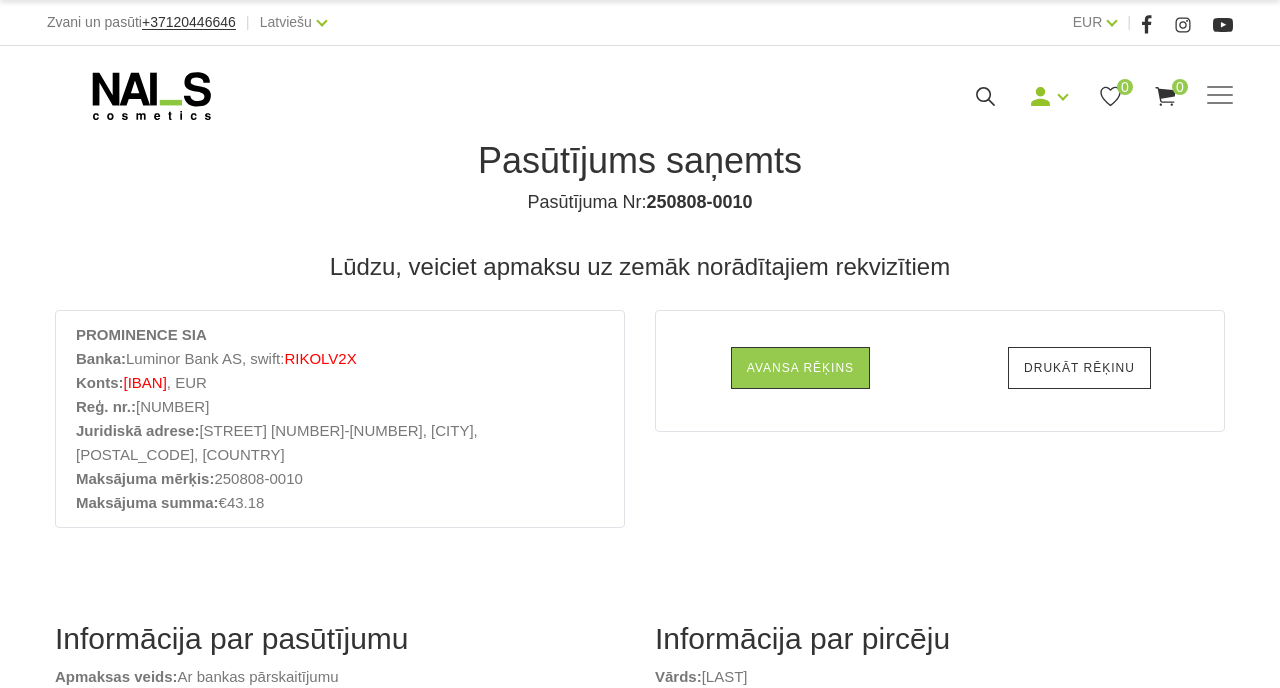 scroll, scrollTop: 0, scrollLeft: 0, axis: both 